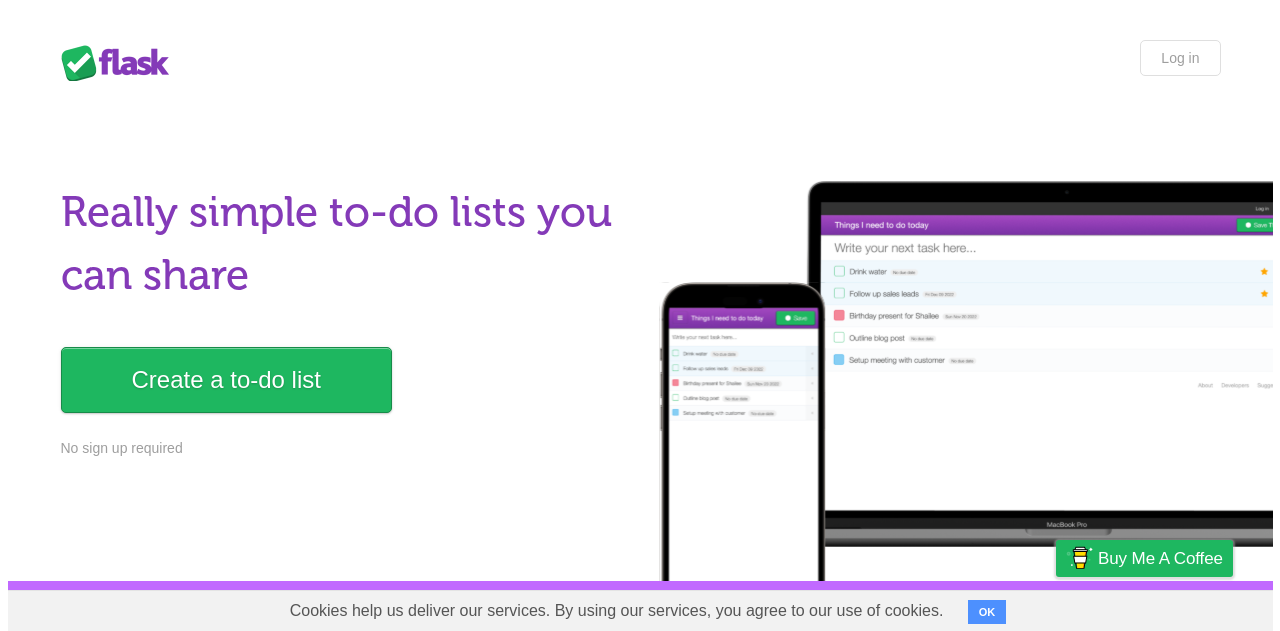 scroll, scrollTop: 0, scrollLeft: 0, axis: both 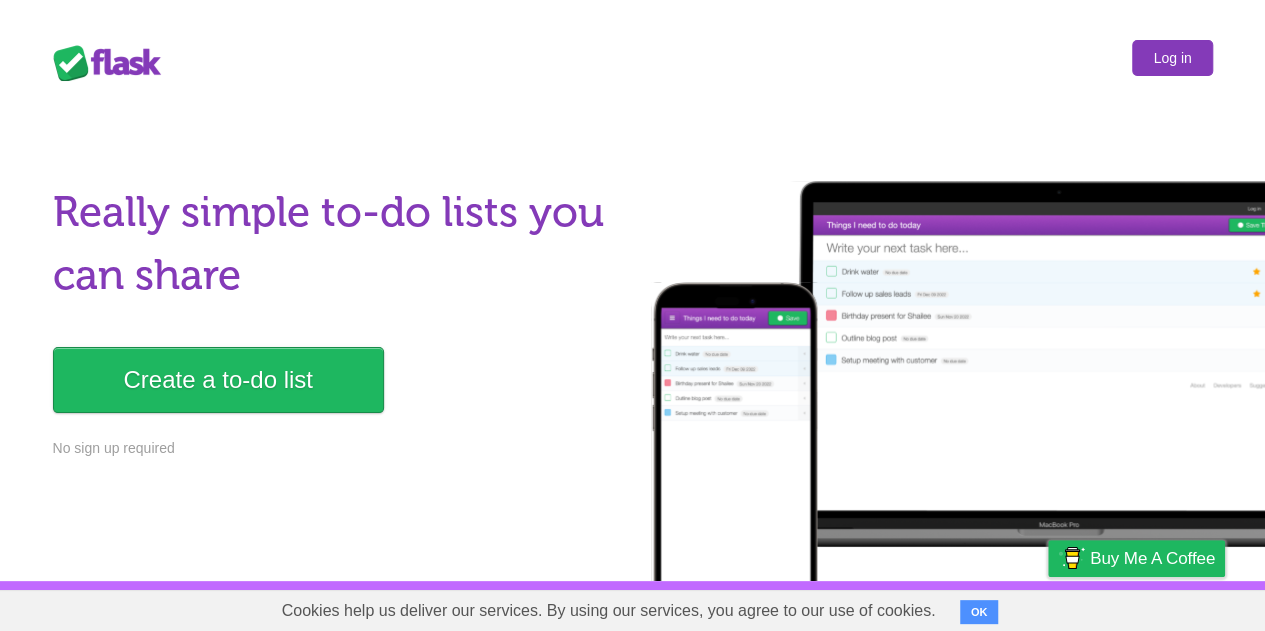 click on "Log in" at bounding box center [1172, 58] 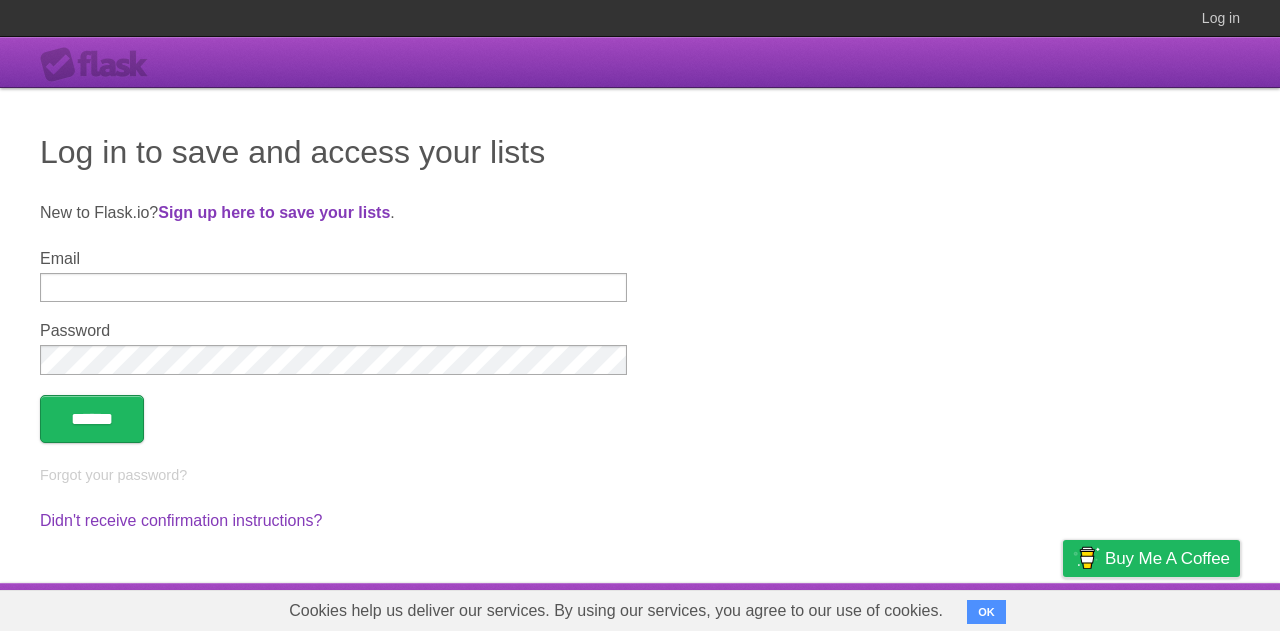 type on "**********" 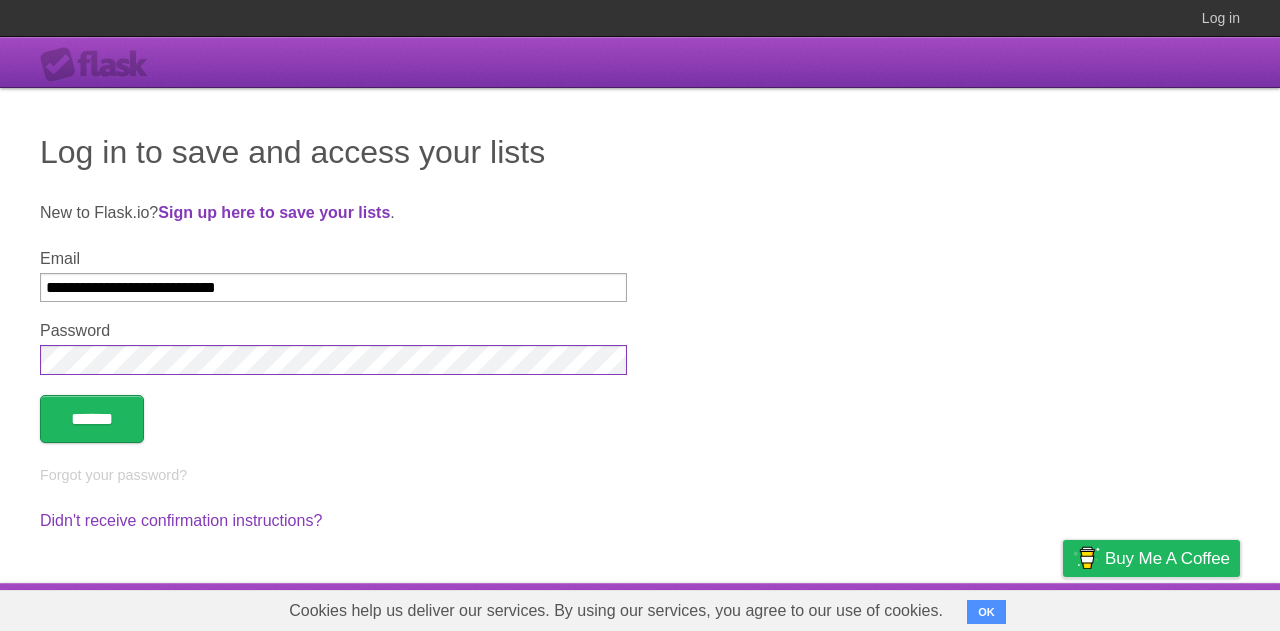click on "Log in to save and access your lists
New to Flask.io?  Sign up here to save your lists .
Email
[EMAIL]
Password
******
Forgot your password?
Didn't receive confirmation instructions?" at bounding box center (640, 335) 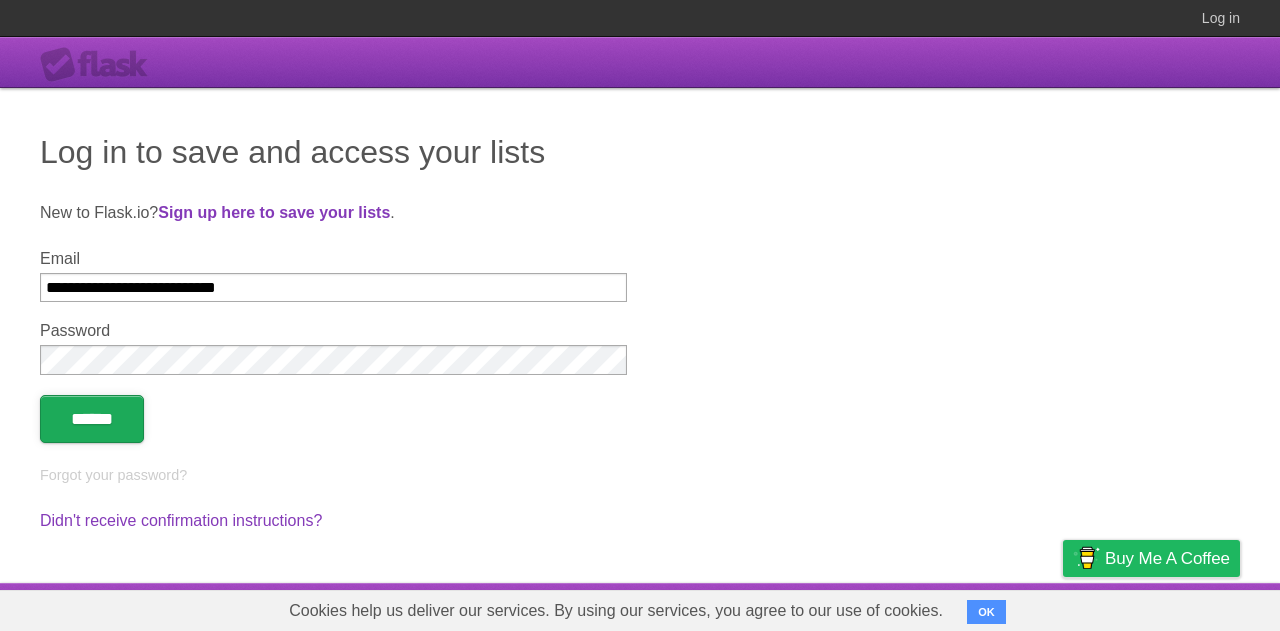 click on "******" at bounding box center (92, 419) 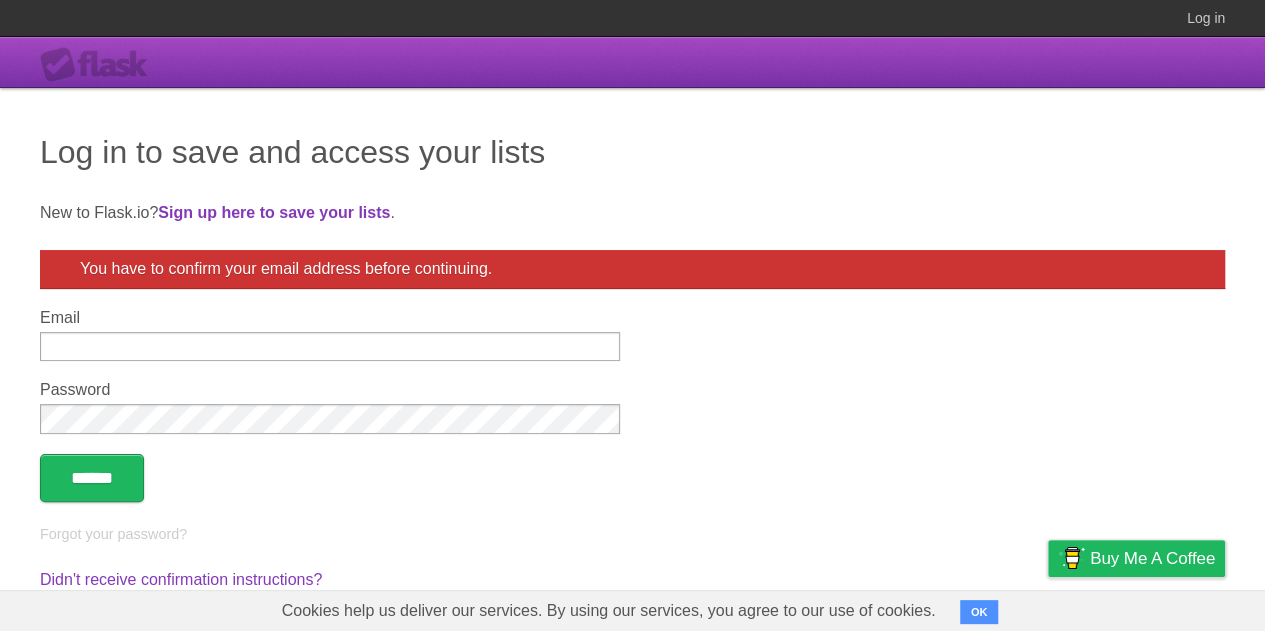 scroll, scrollTop: 48, scrollLeft: 0, axis: vertical 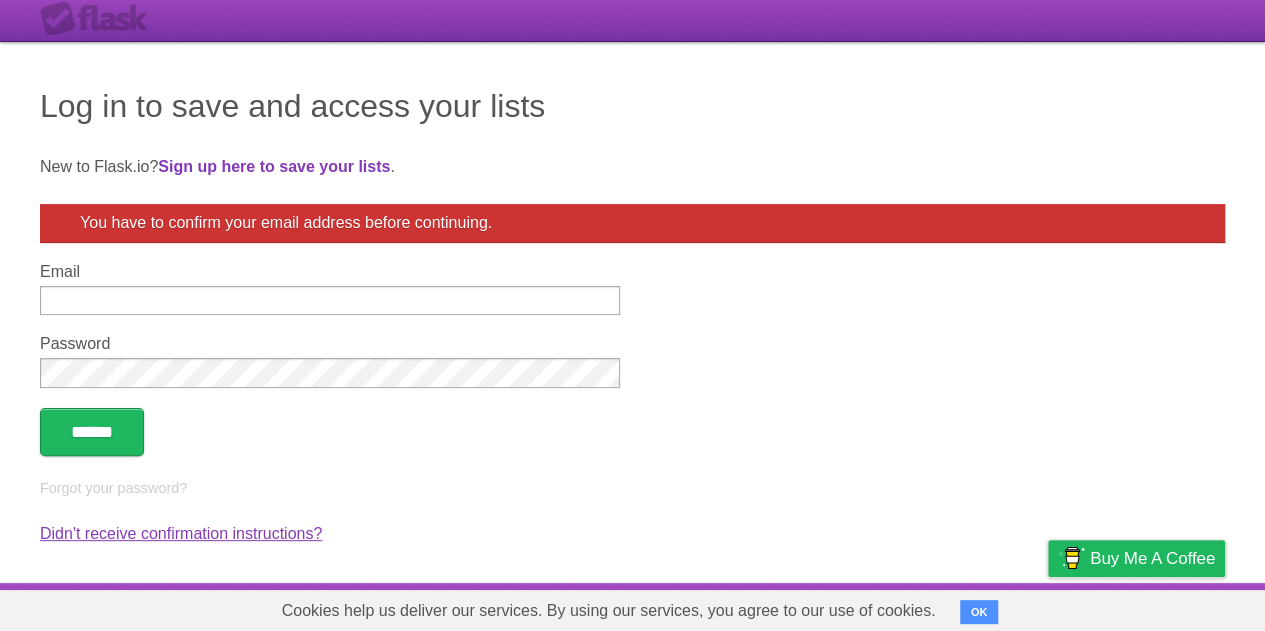 type on "**********" 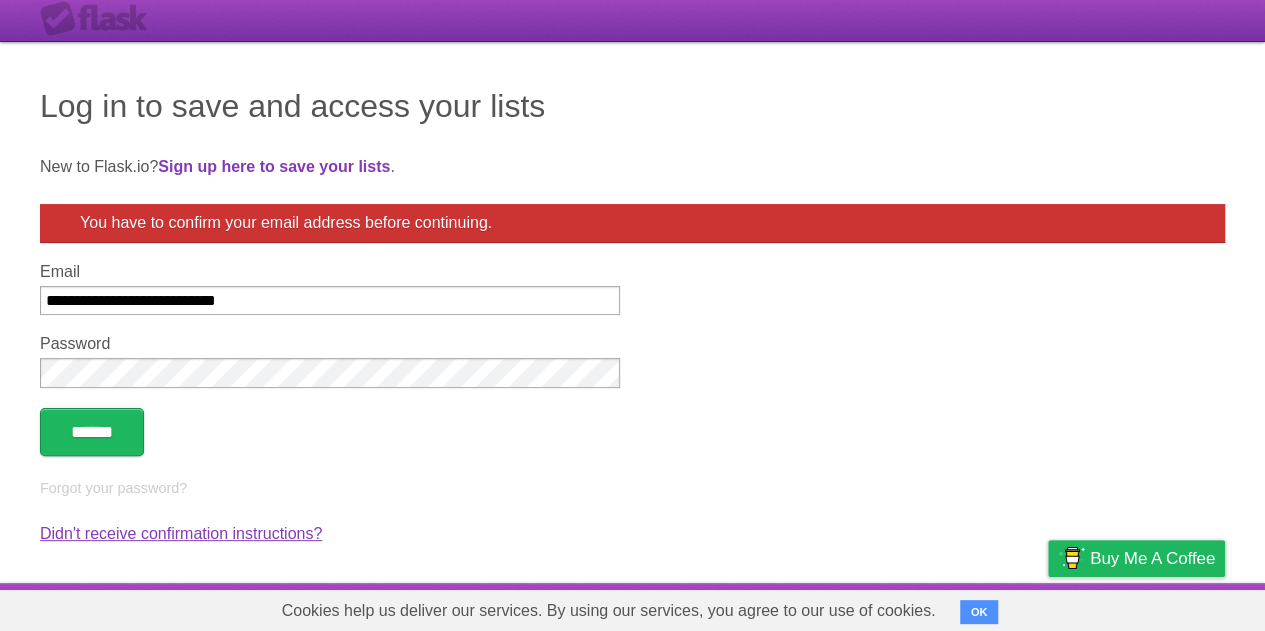 click on "Didn't receive confirmation instructions?" at bounding box center (181, 533) 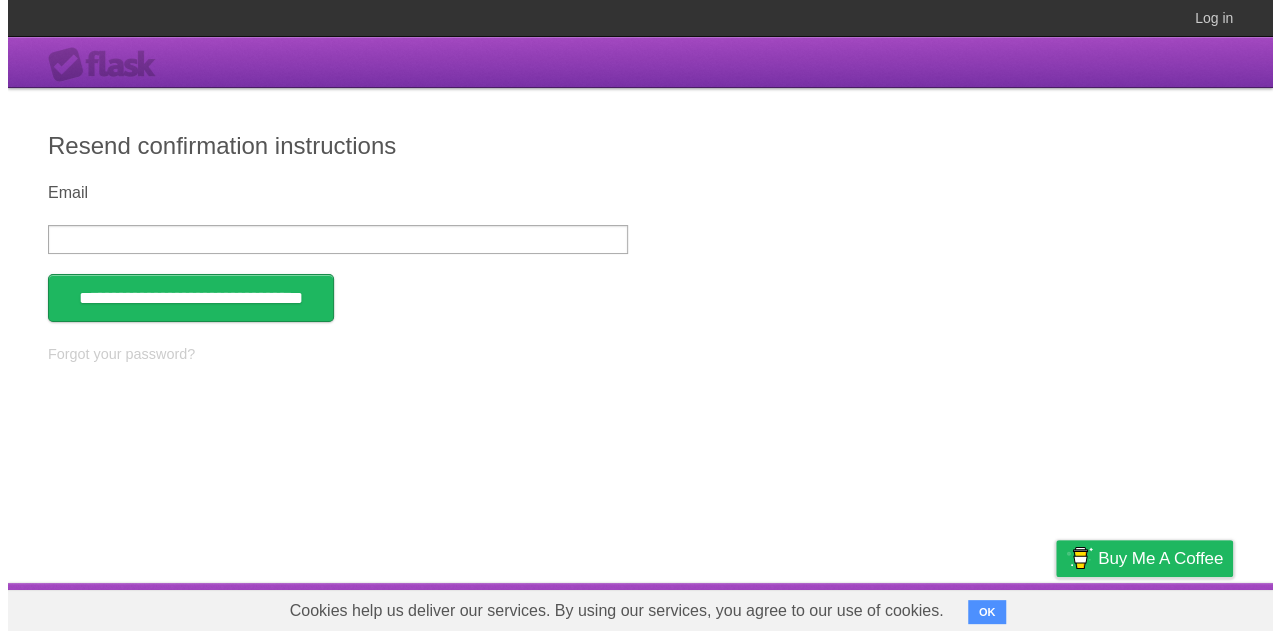 scroll, scrollTop: 0, scrollLeft: 0, axis: both 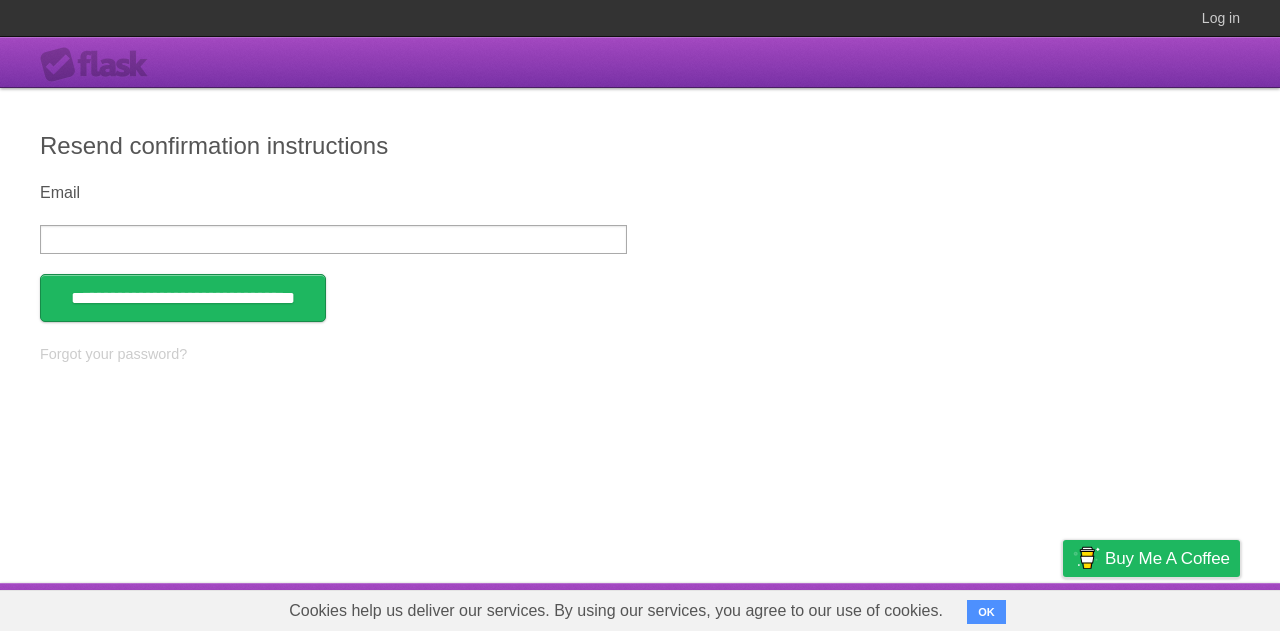 type on "**********" 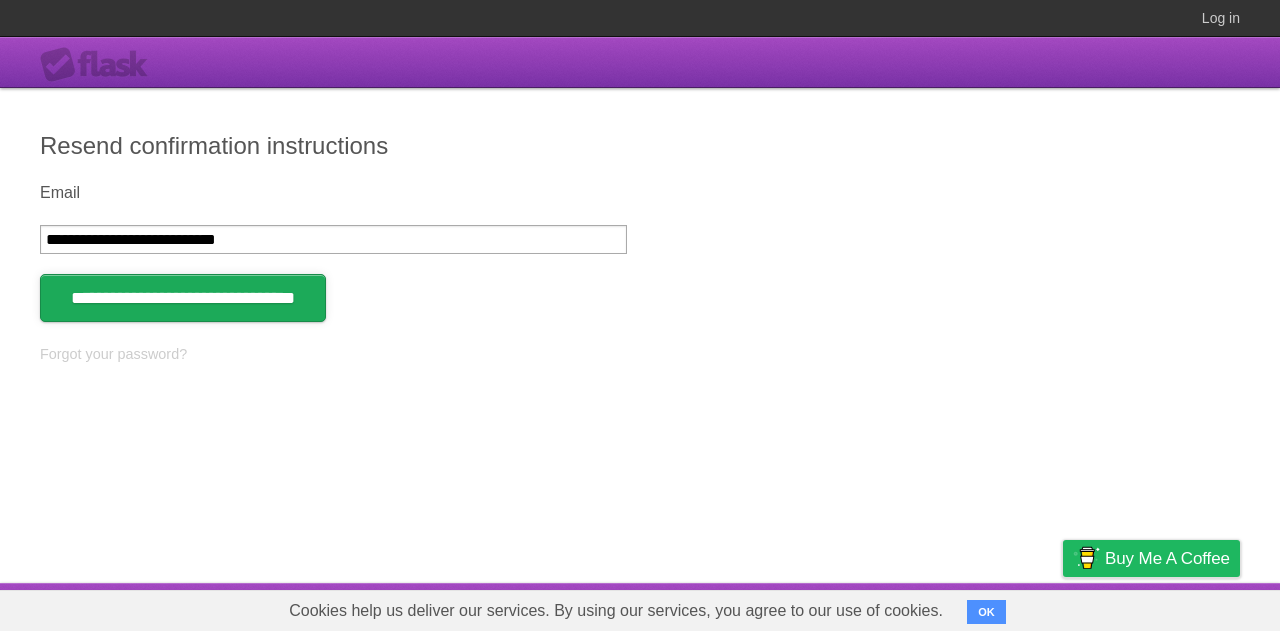 click on "**********" at bounding box center (183, 298) 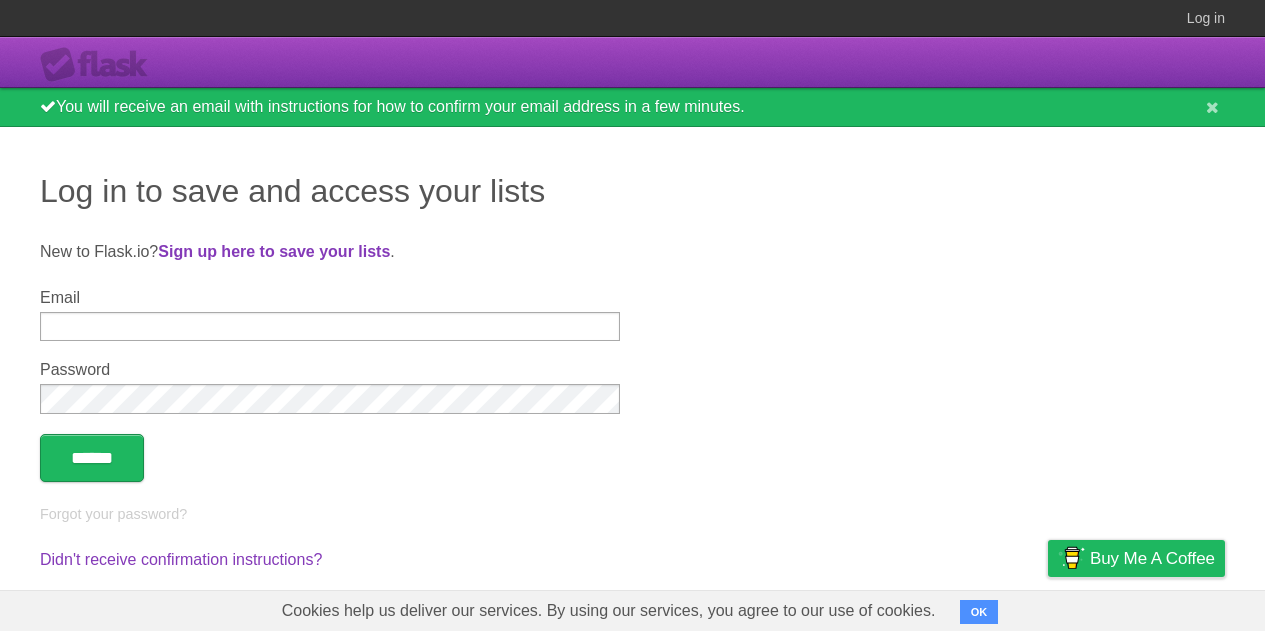 scroll, scrollTop: 0, scrollLeft: 0, axis: both 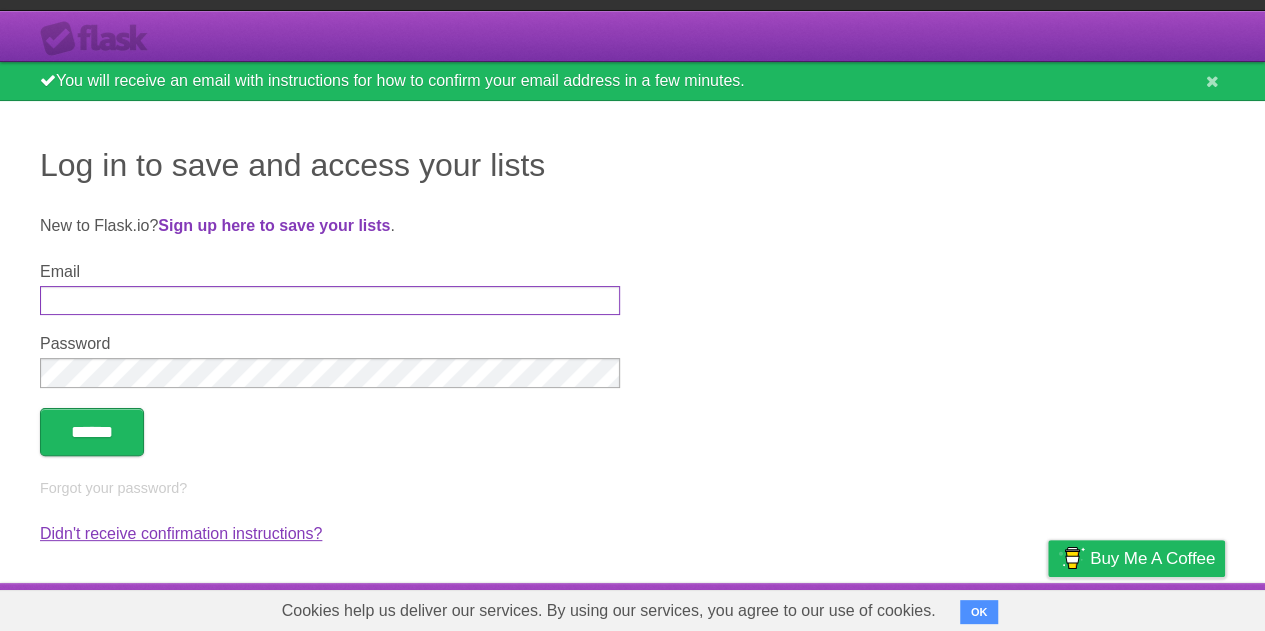 type on "**********" 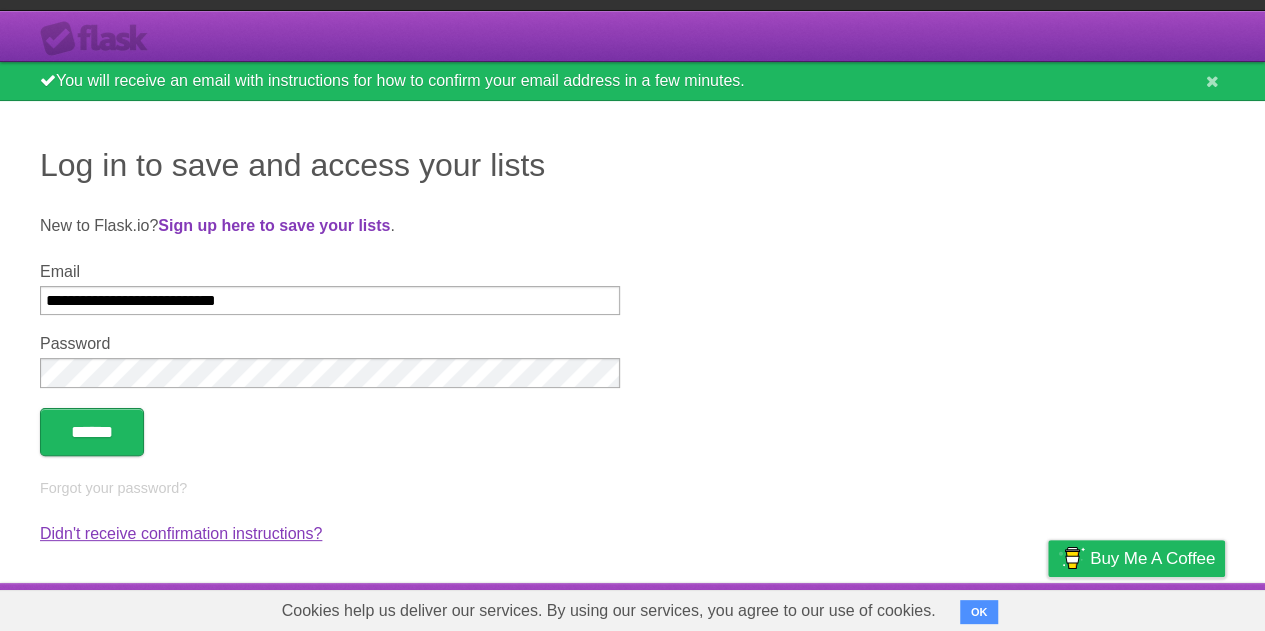 click on "Didn't receive confirmation instructions?" at bounding box center (181, 533) 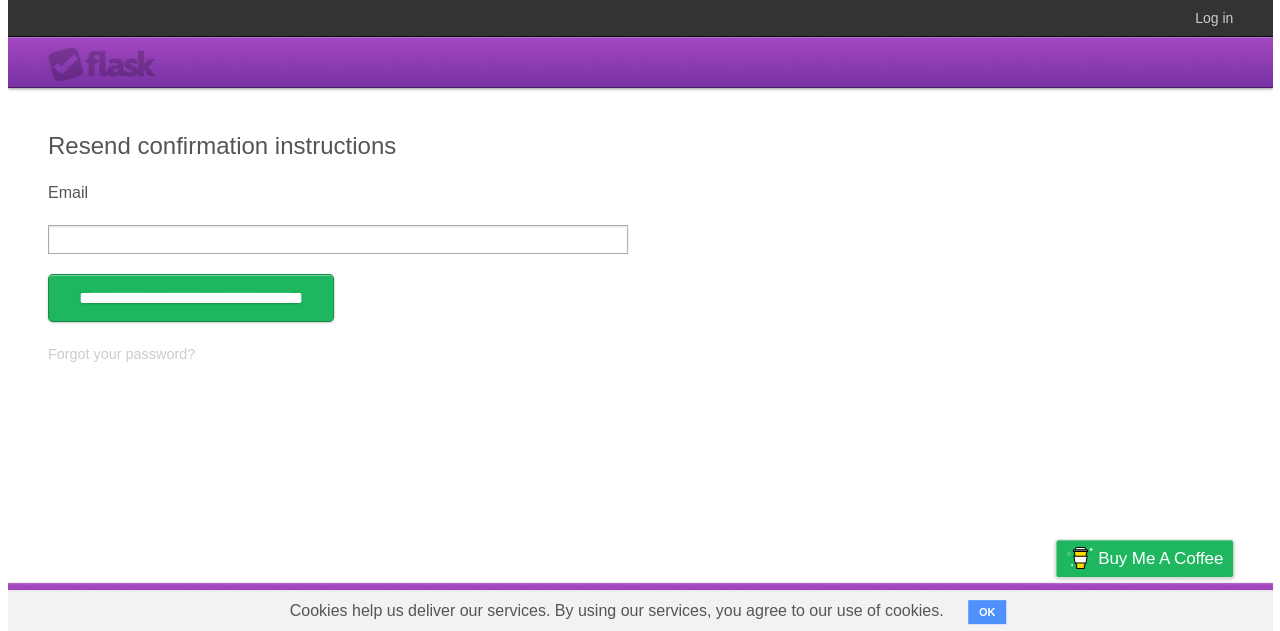 scroll, scrollTop: 0, scrollLeft: 0, axis: both 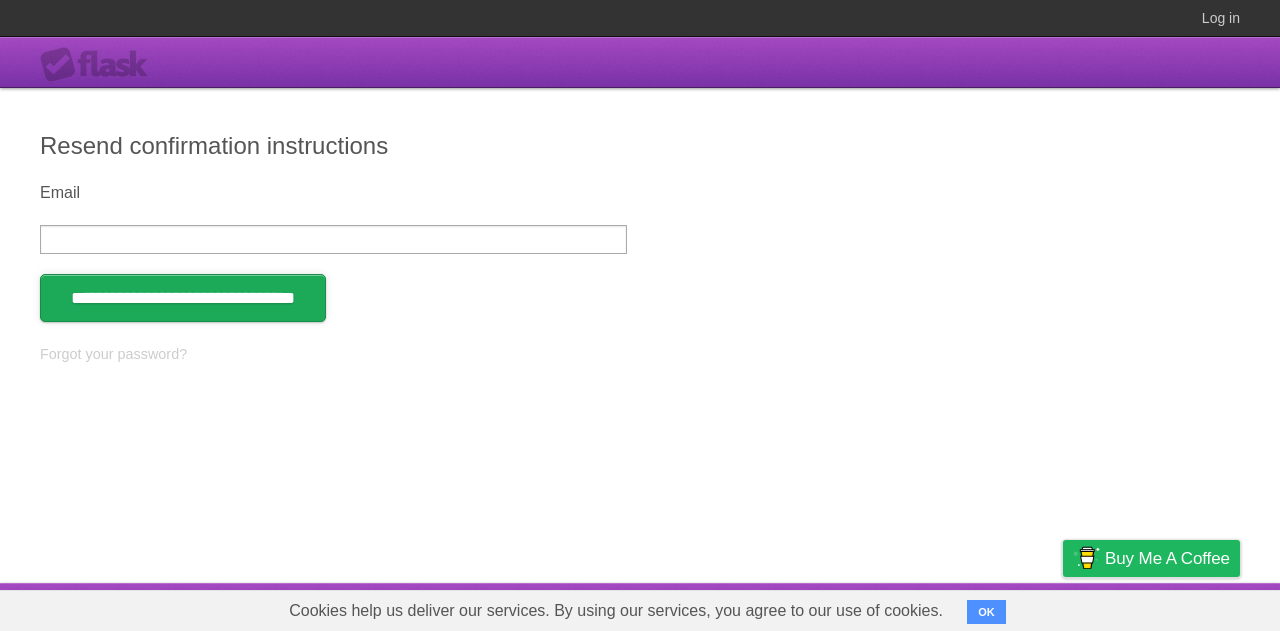 click on "**********" at bounding box center [183, 298] 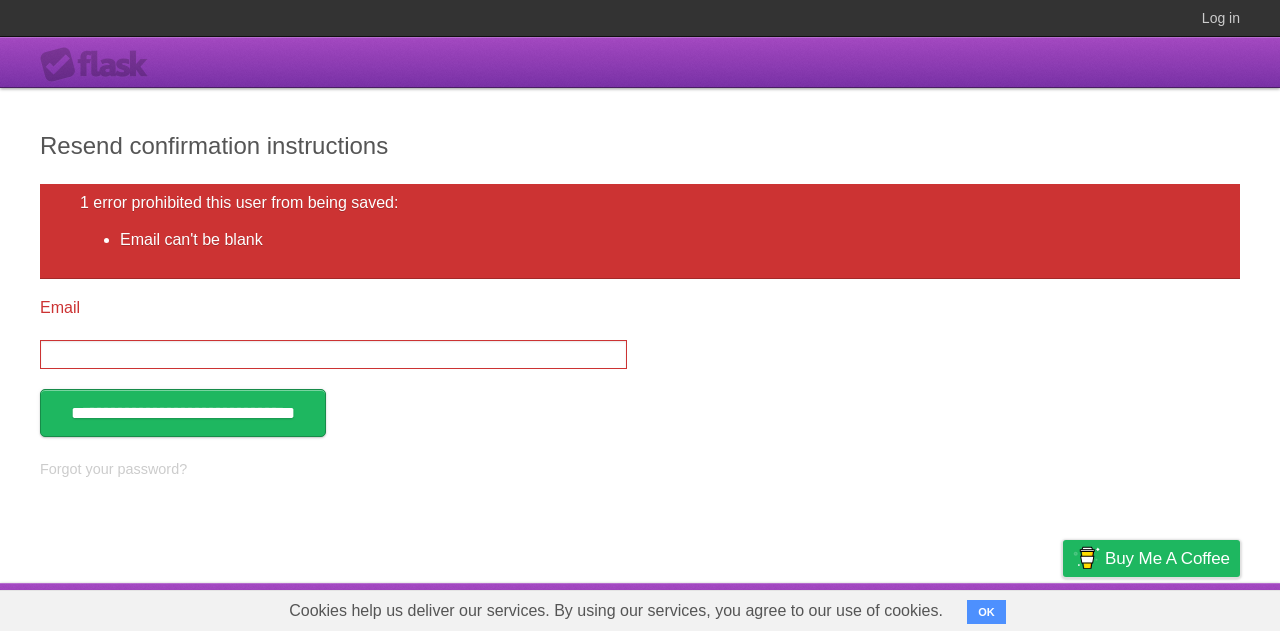 scroll, scrollTop: 0, scrollLeft: 0, axis: both 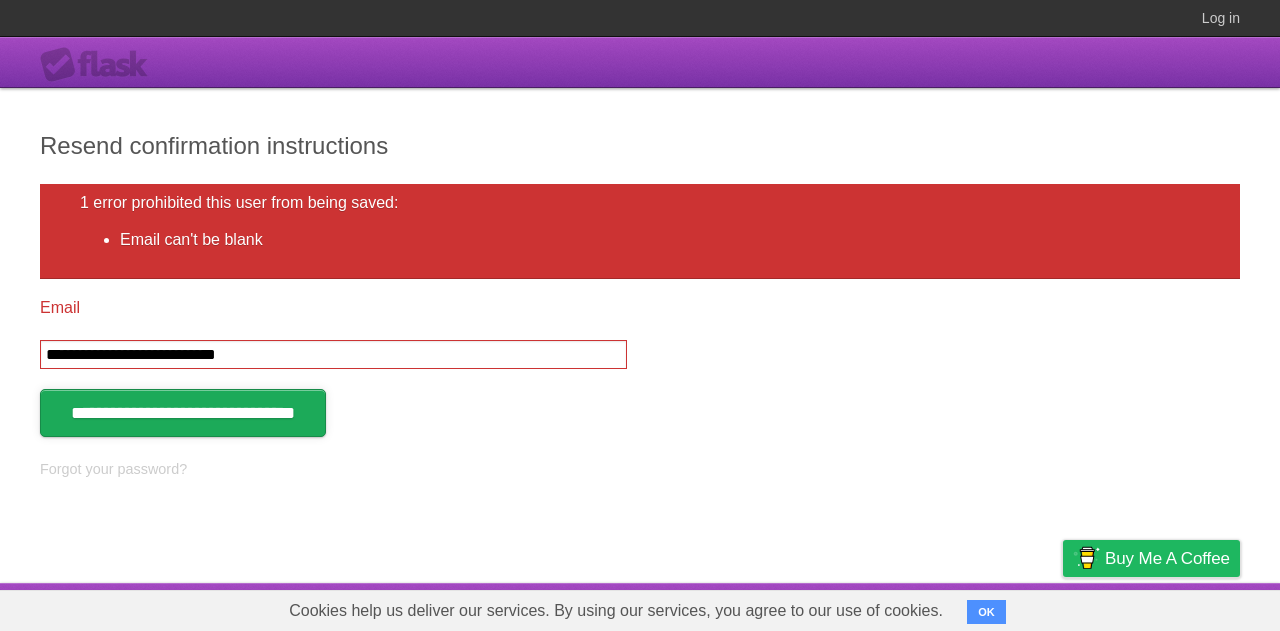 click on "**********" at bounding box center (183, 413) 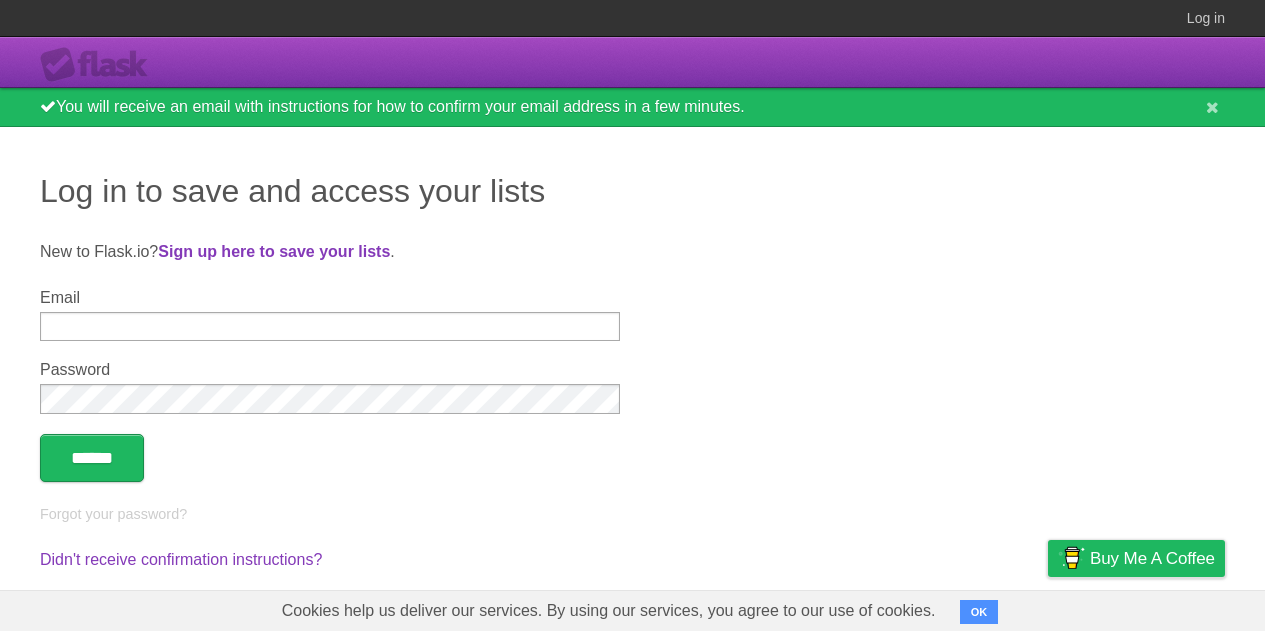 scroll, scrollTop: 0, scrollLeft: 0, axis: both 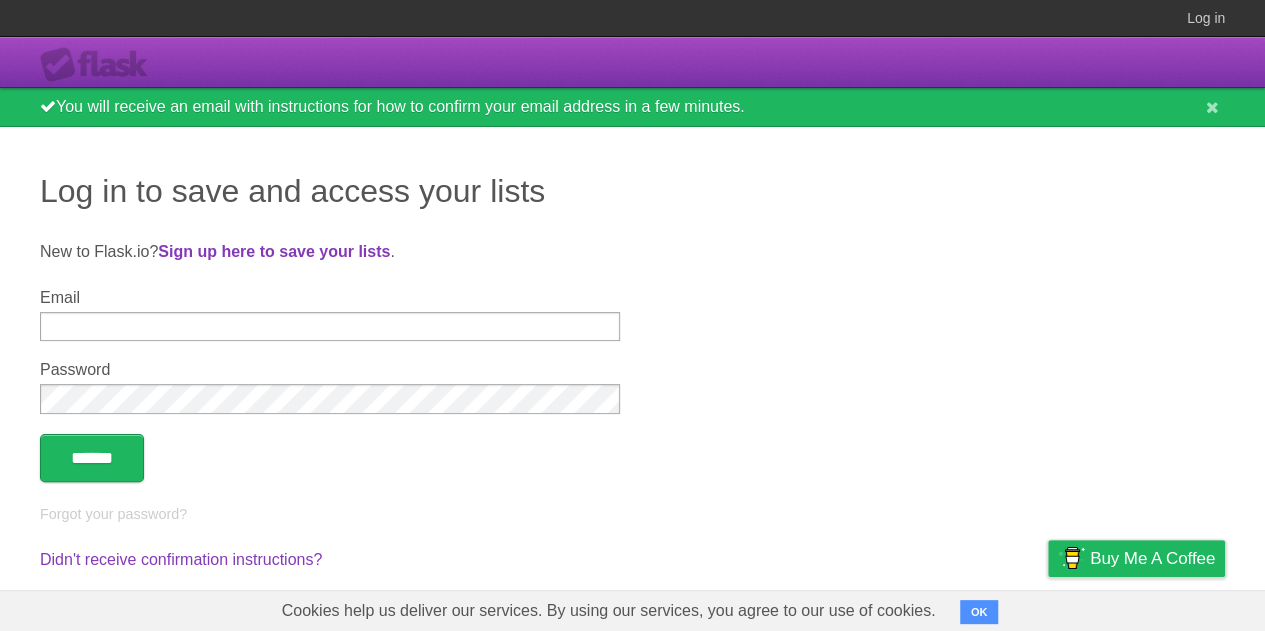 type on "**********" 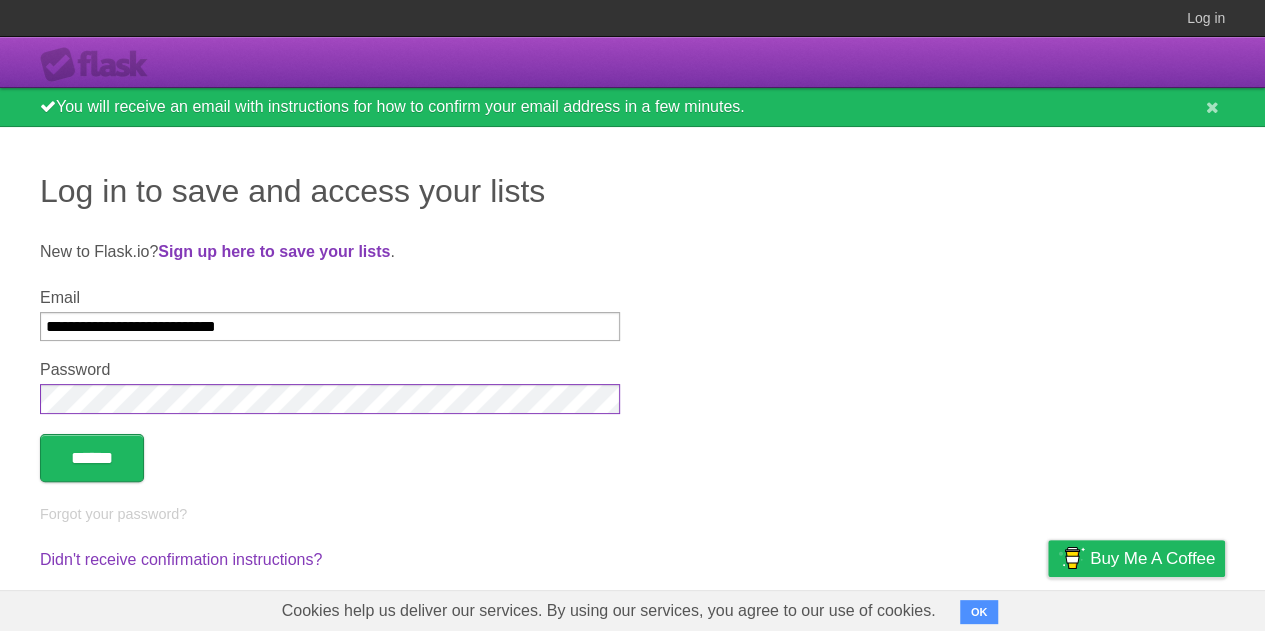 click on "Log in to save and access your lists
New to Flask.io?  Sign up here to save your lists .
Email
[EMAIL]
Password
******
Forgot your password?
Didn't receive confirmation instructions?" at bounding box center (632, 368) 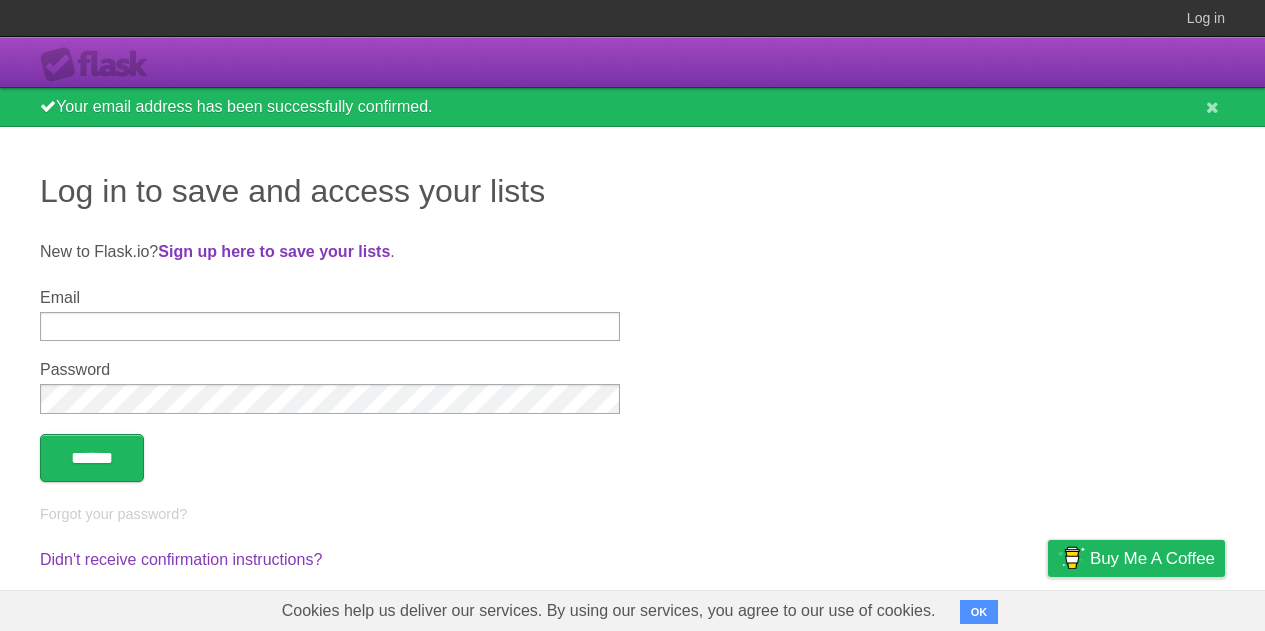 scroll, scrollTop: 0, scrollLeft: 0, axis: both 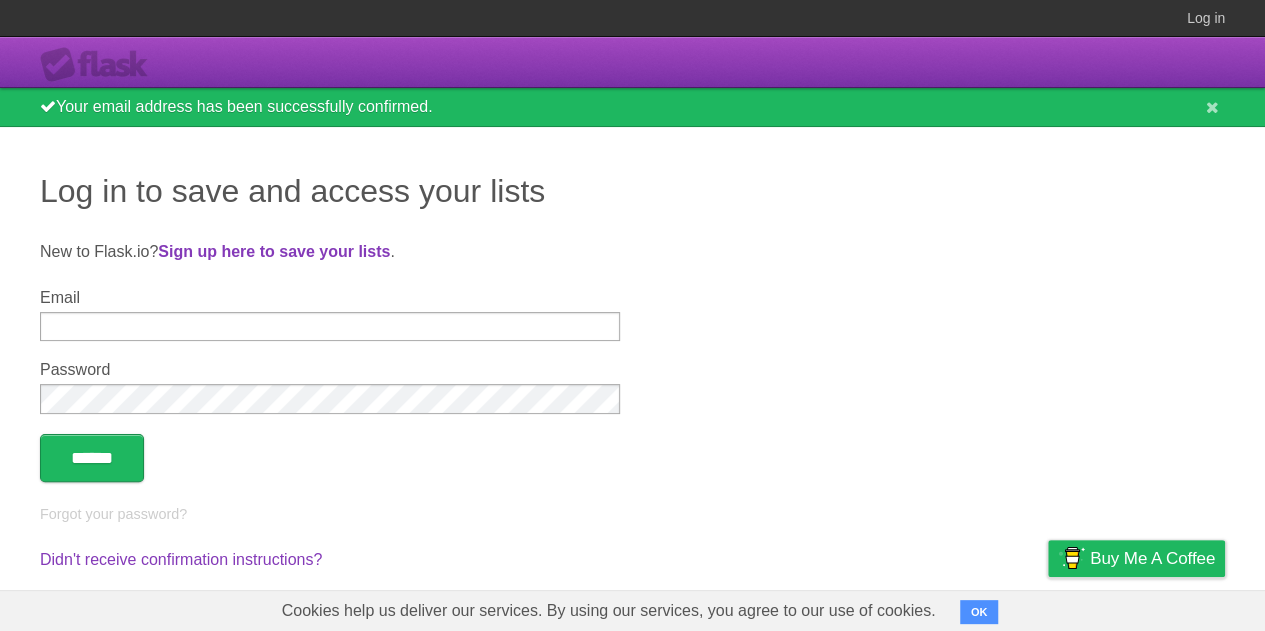 type on "**********" 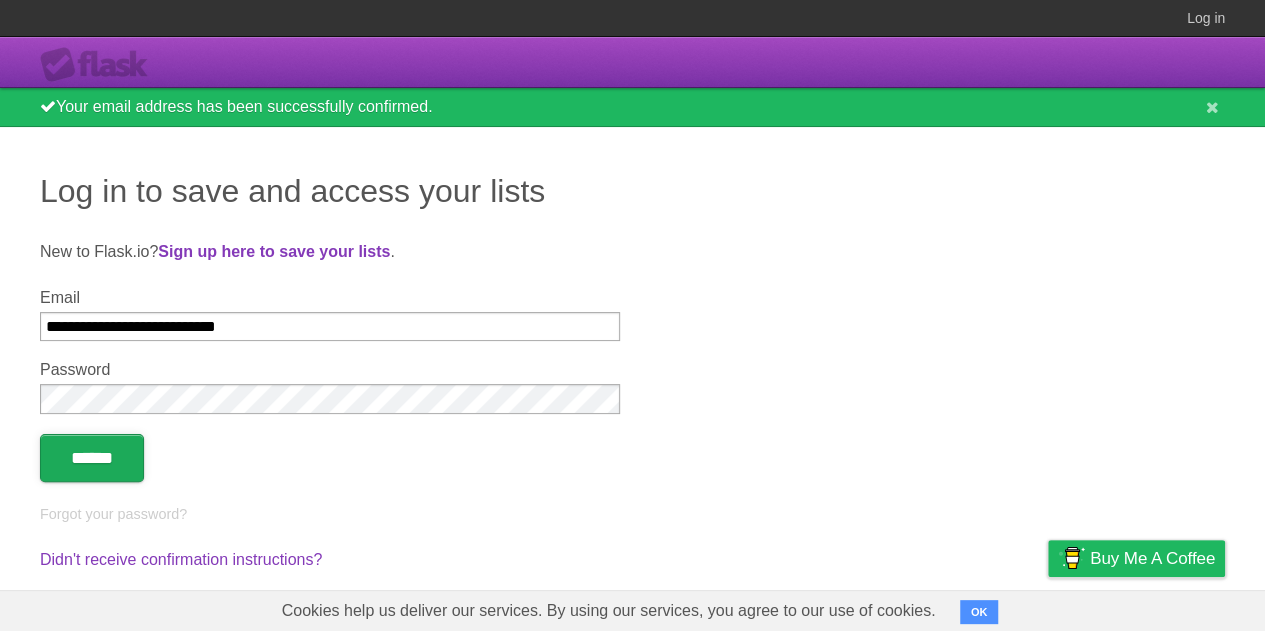 click on "******" at bounding box center (92, 458) 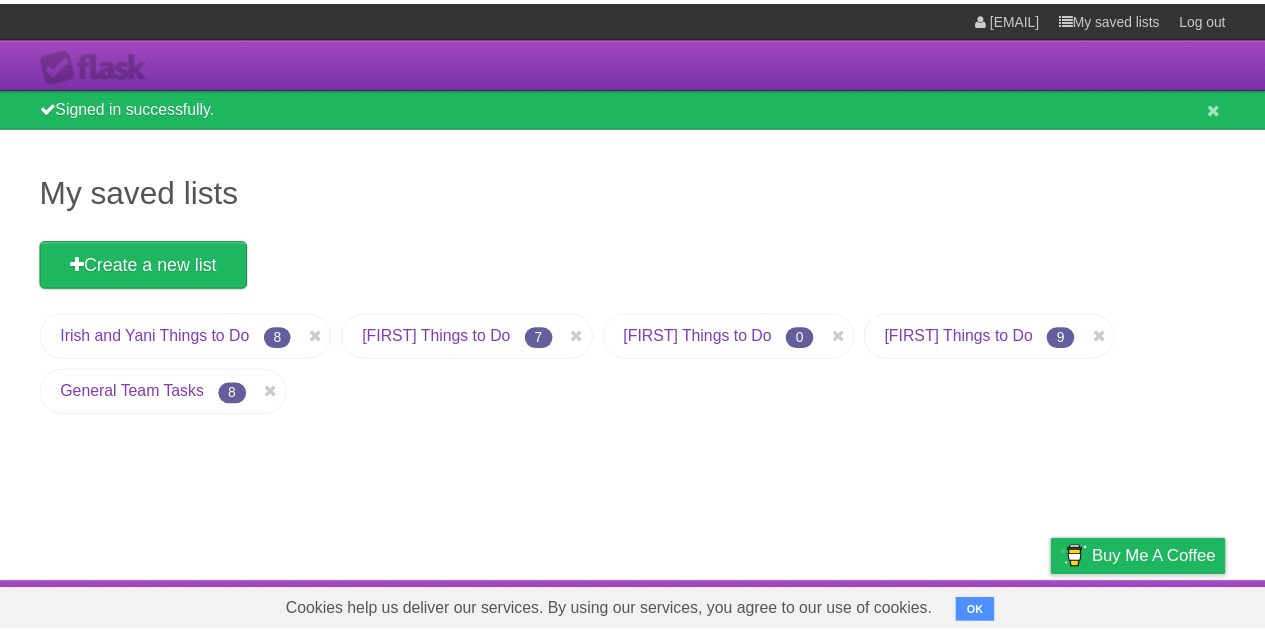 scroll, scrollTop: 0, scrollLeft: 0, axis: both 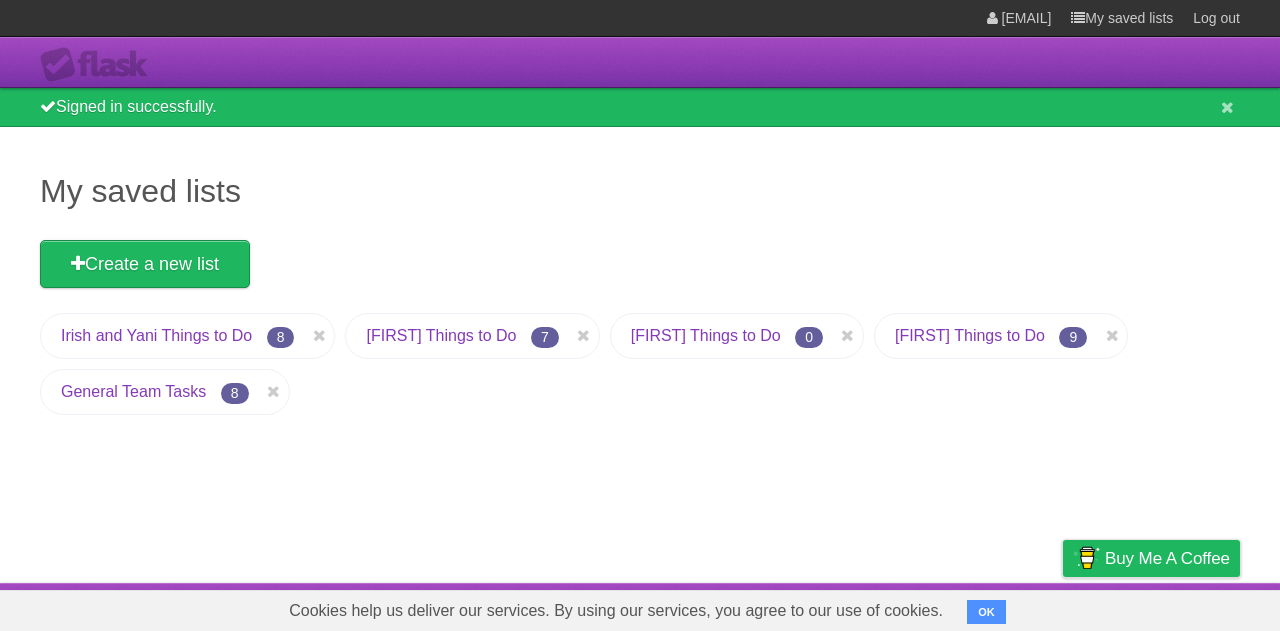 click on "[FIRST] and [FIRST] Things to Do
8" at bounding box center [187, 336] 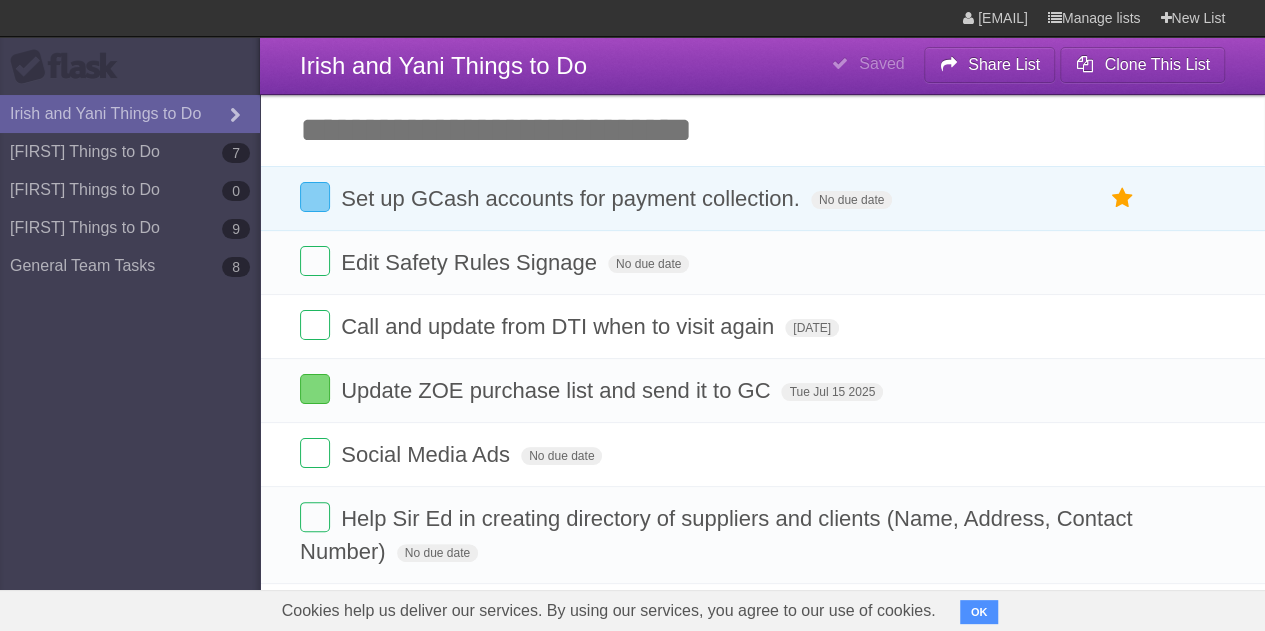 click on "Flask
[FIRST] and [FIRST] Things to Do
[FIRST] Things to Do 7
[FIRST] Things to Do 0
[FIRST] Things to Do 9
General Team Tasks 8" at bounding box center [130, 315] 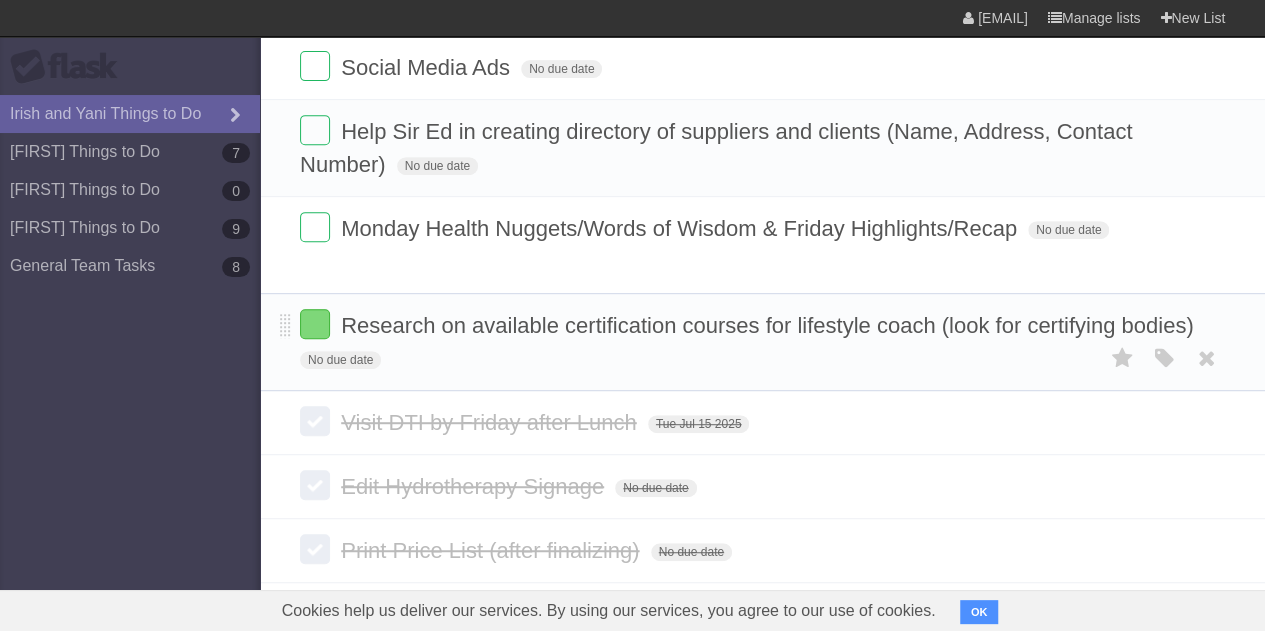 scroll, scrollTop: 377, scrollLeft: 0, axis: vertical 